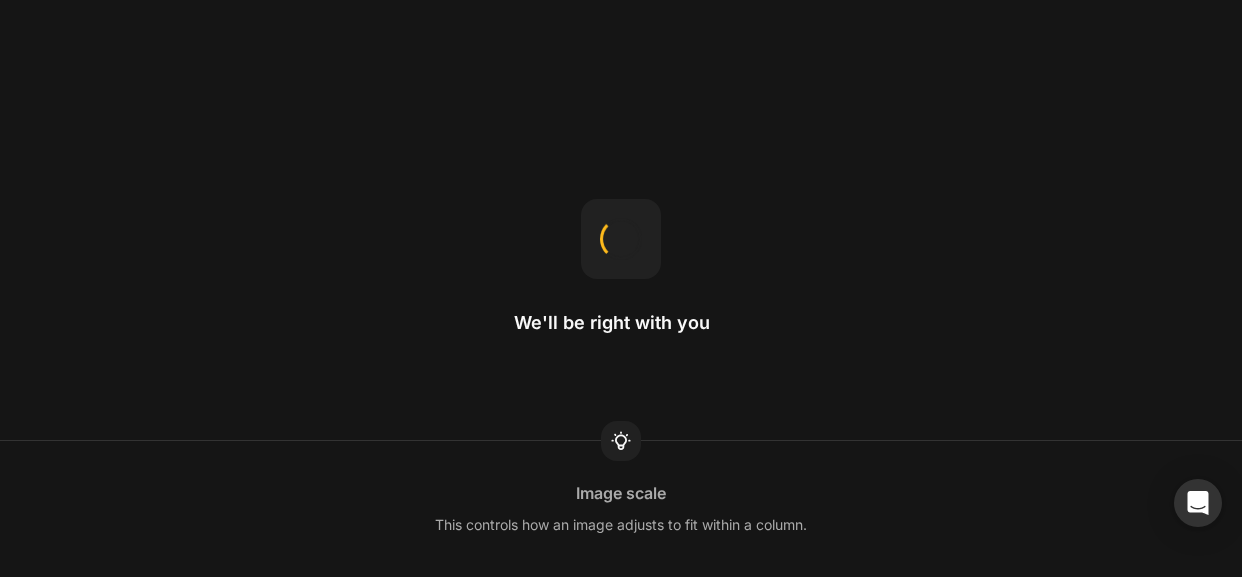 scroll, scrollTop: 0, scrollLeft: 0, axis: both 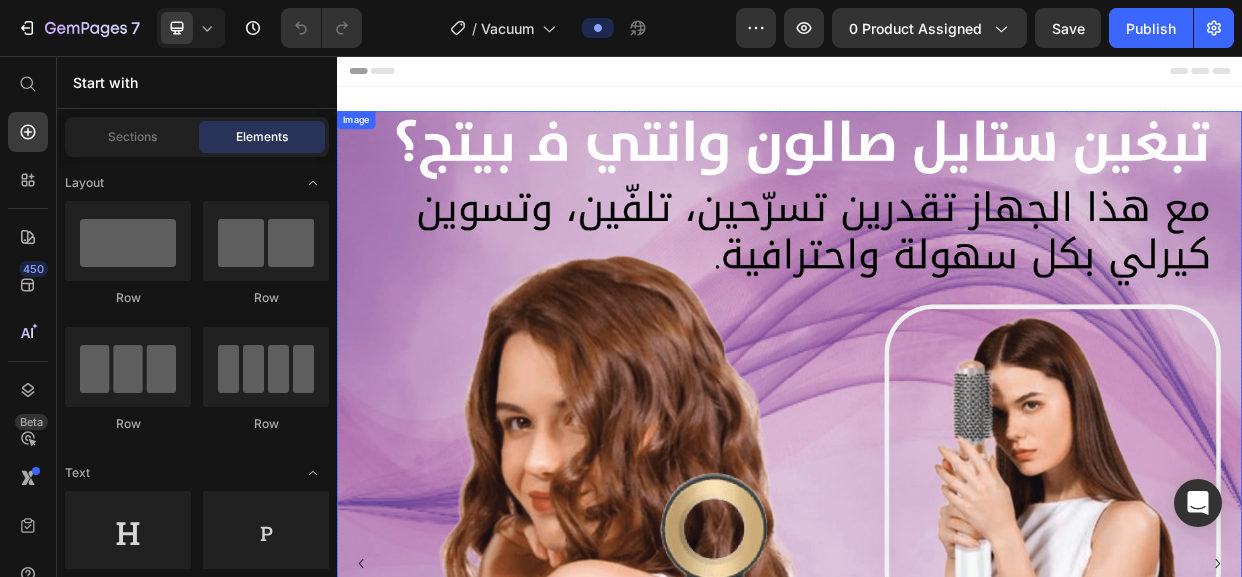 click at bounding box center (937, 729) 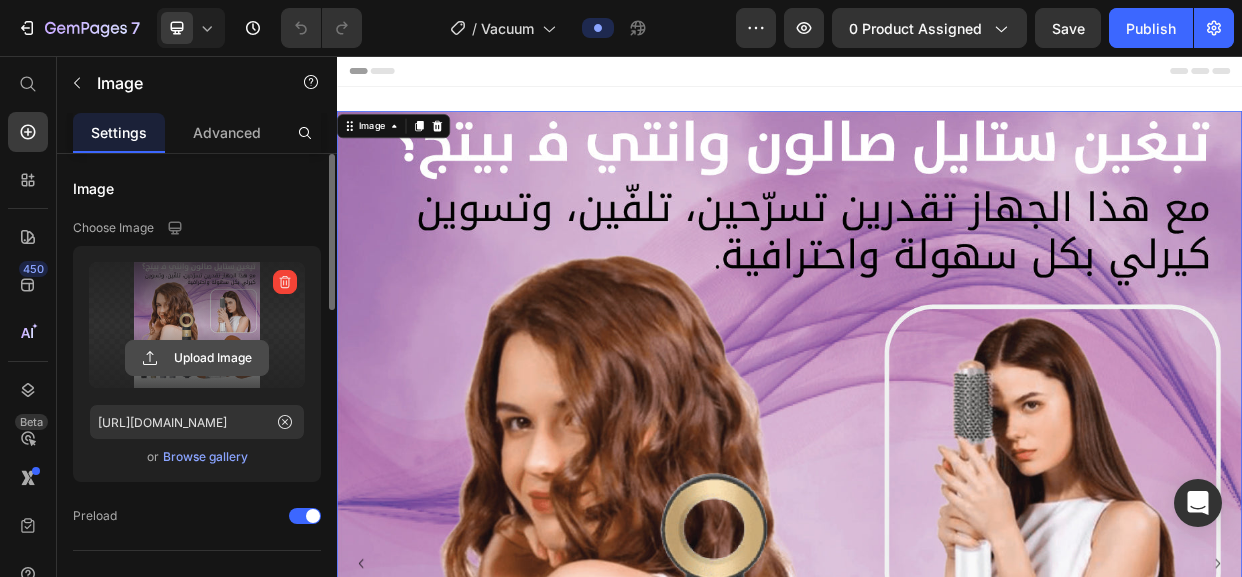 click 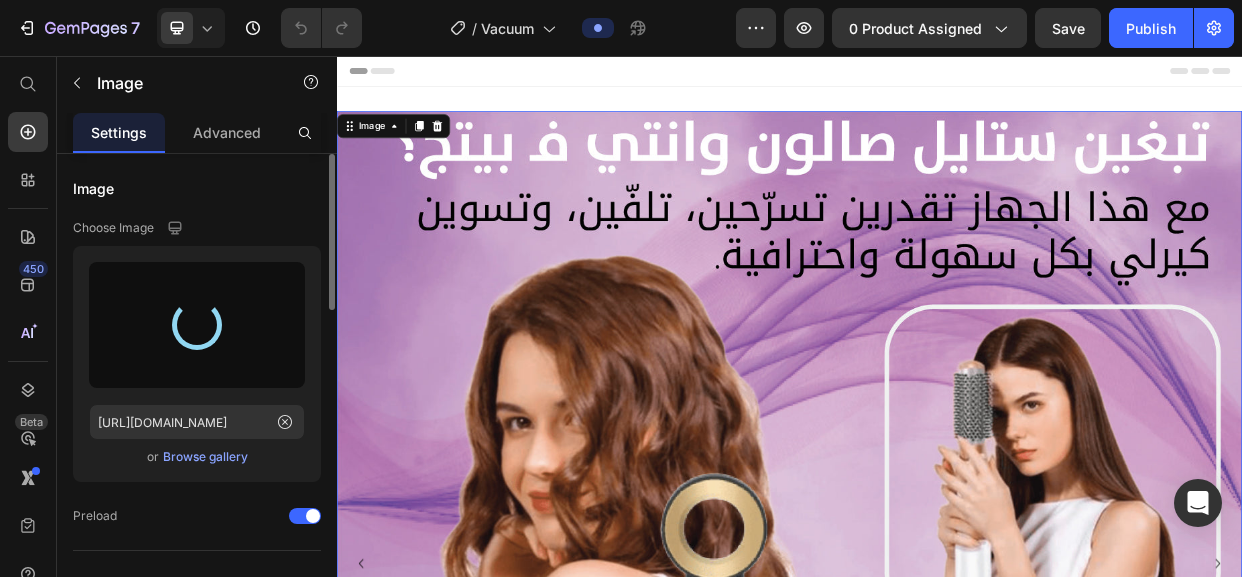 type on "[URL][DOMAIN_NAME]" 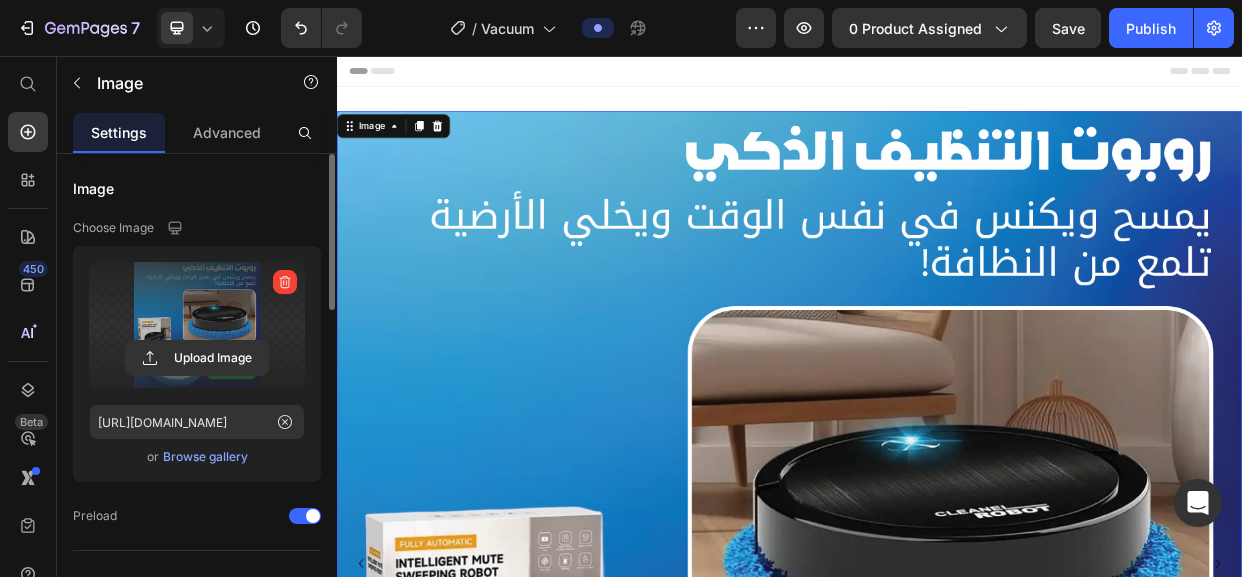 click at bounding box center (937, 729) 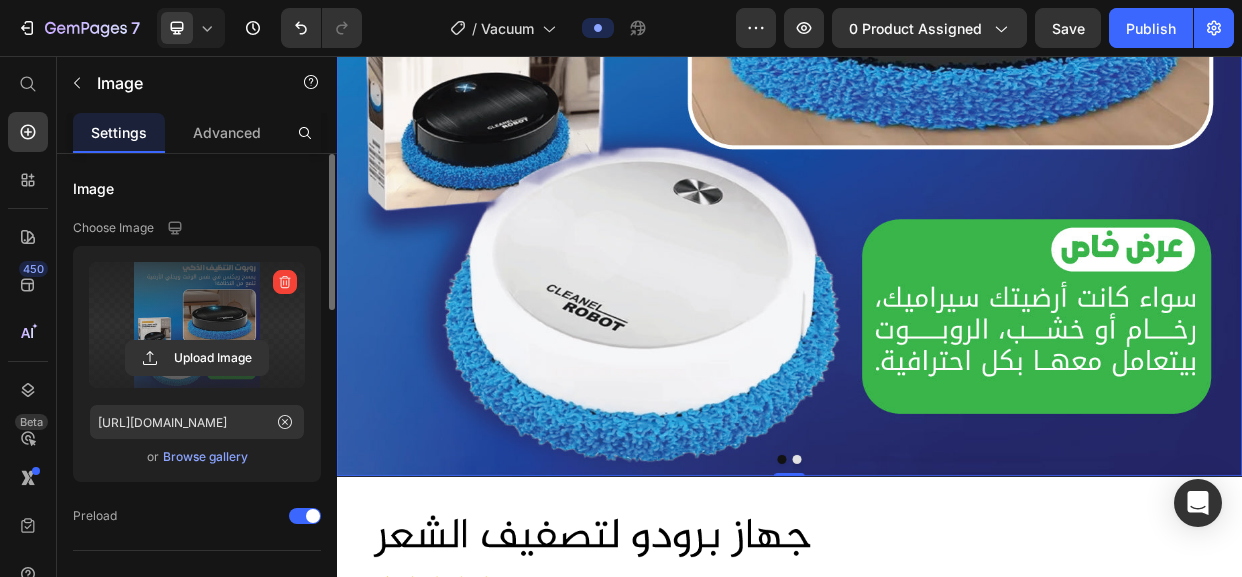 scroll, scrollTop: 720, scrollLeft: 0, axis: vertical 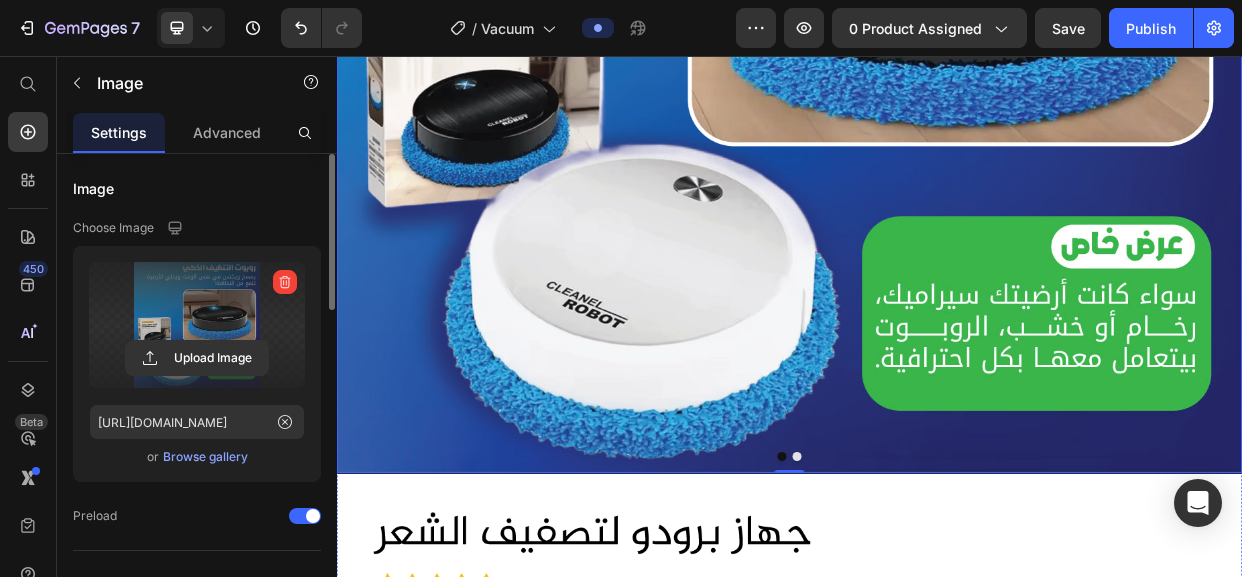 click at bounding box center [947, 587] 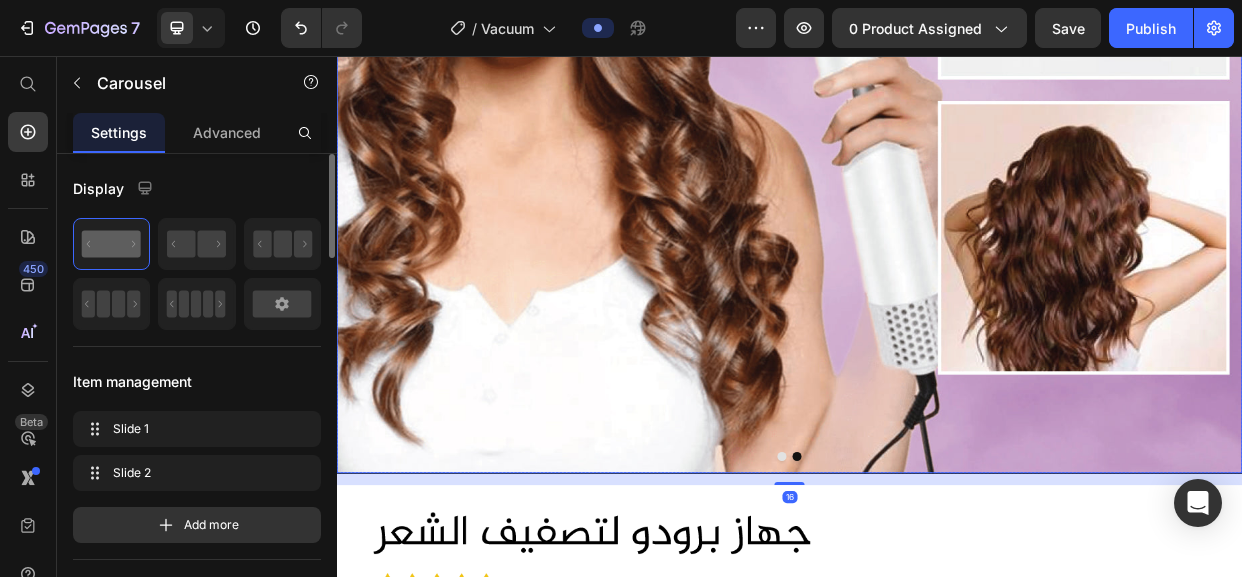 click at bounding box center (937, 9) 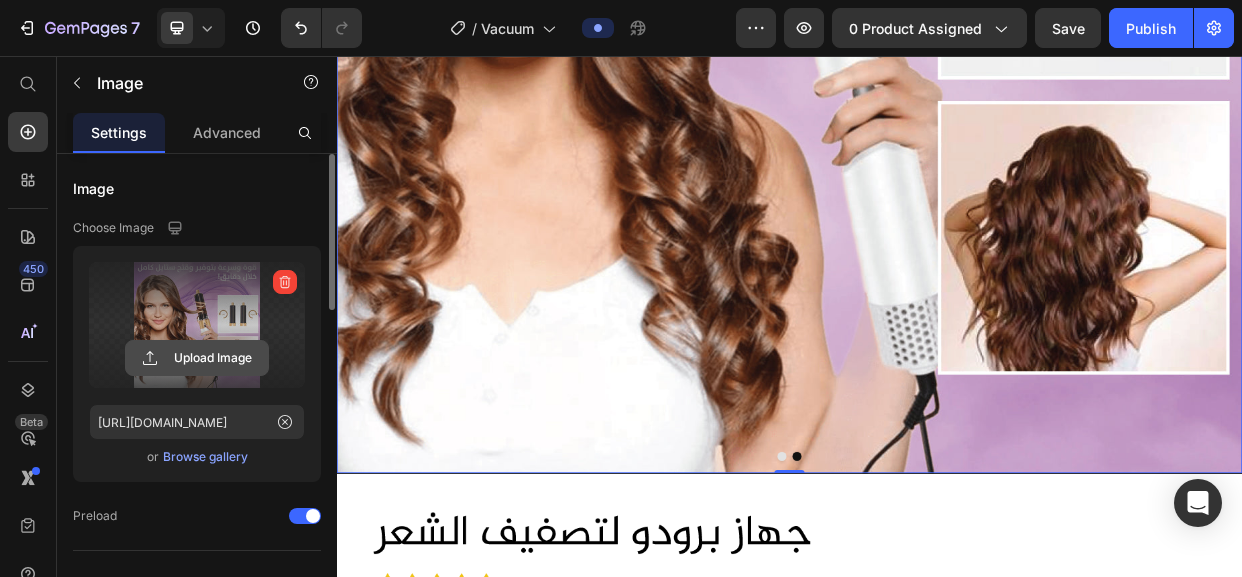 click on "Upload Image" at bounding box center (197, 358) 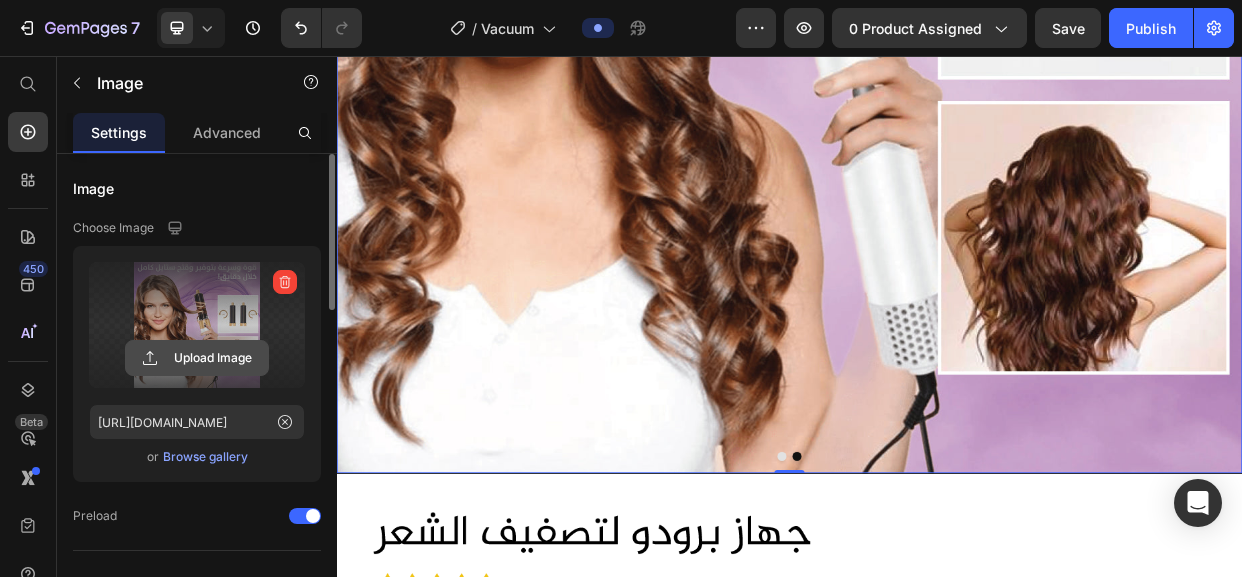 click 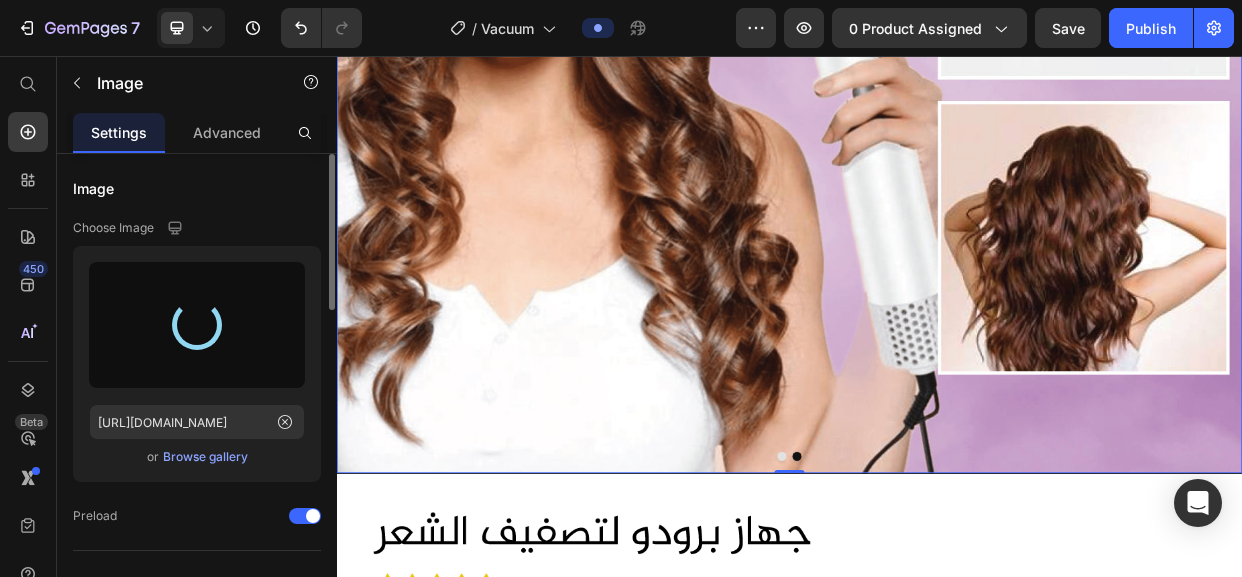 type on "[URL][DOMAIN_NAME]" 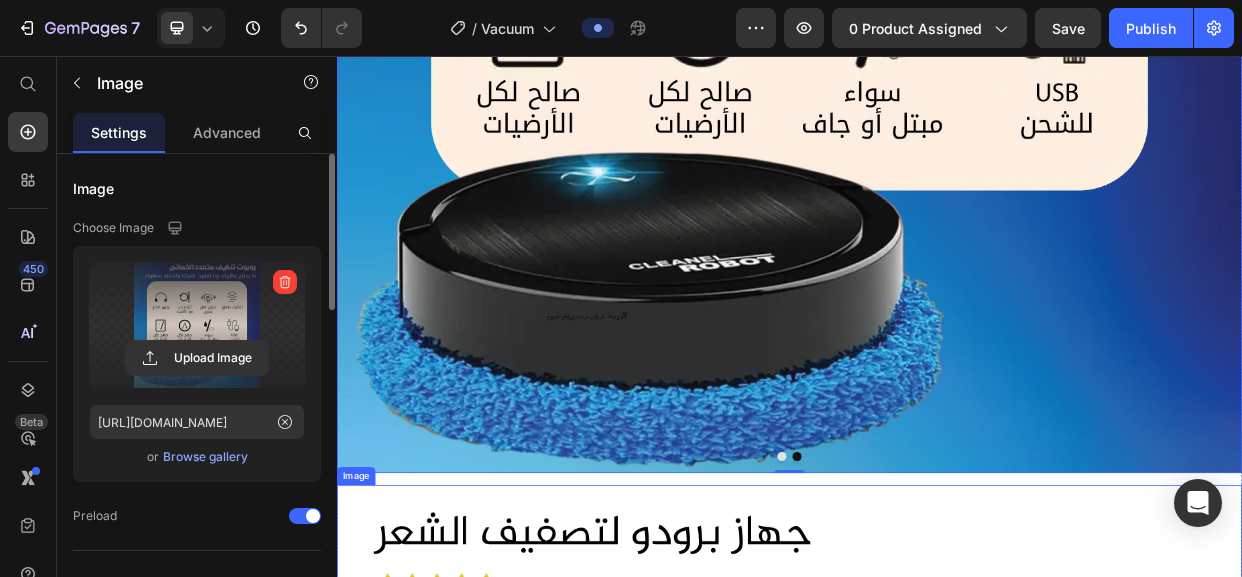click at bounding box center [937, 751] 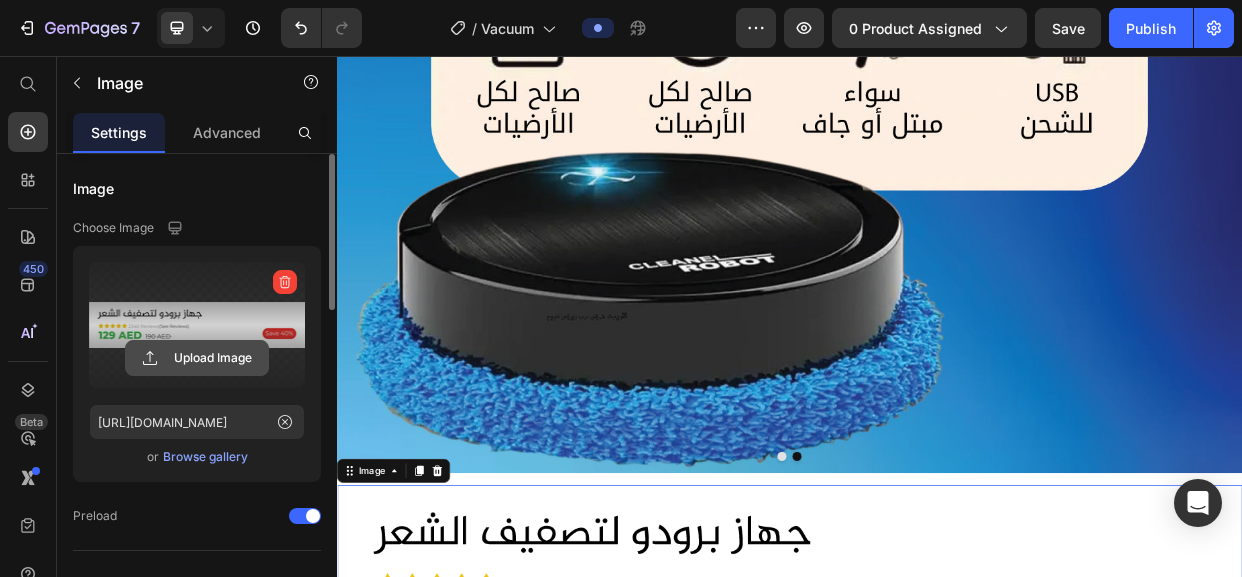 click 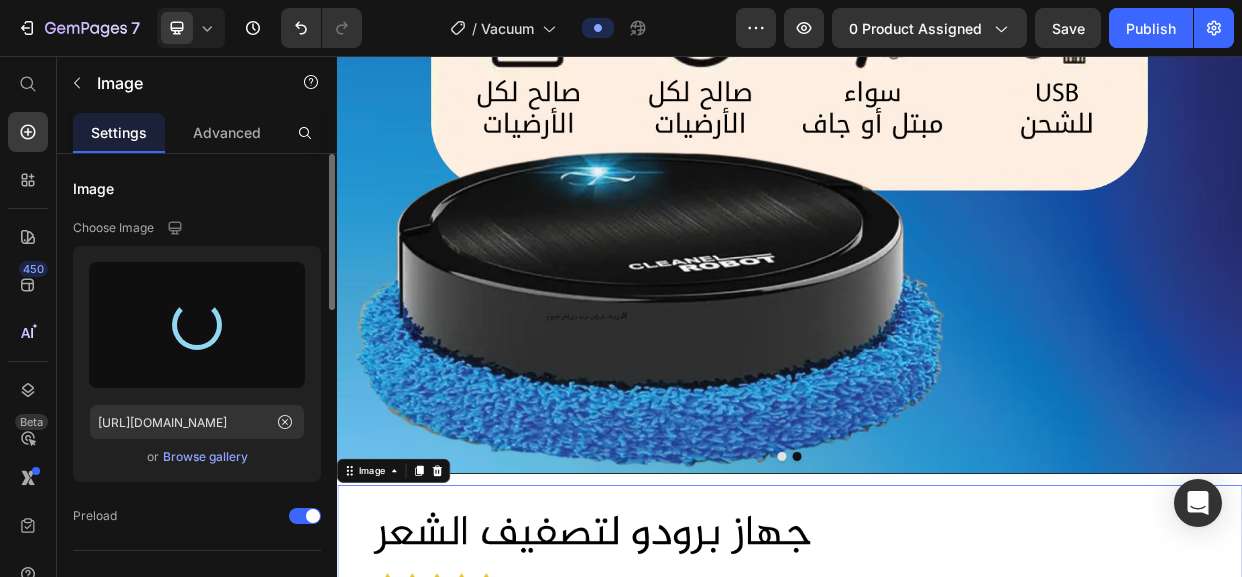 type on "[URL][DOMAIN_NAME]" 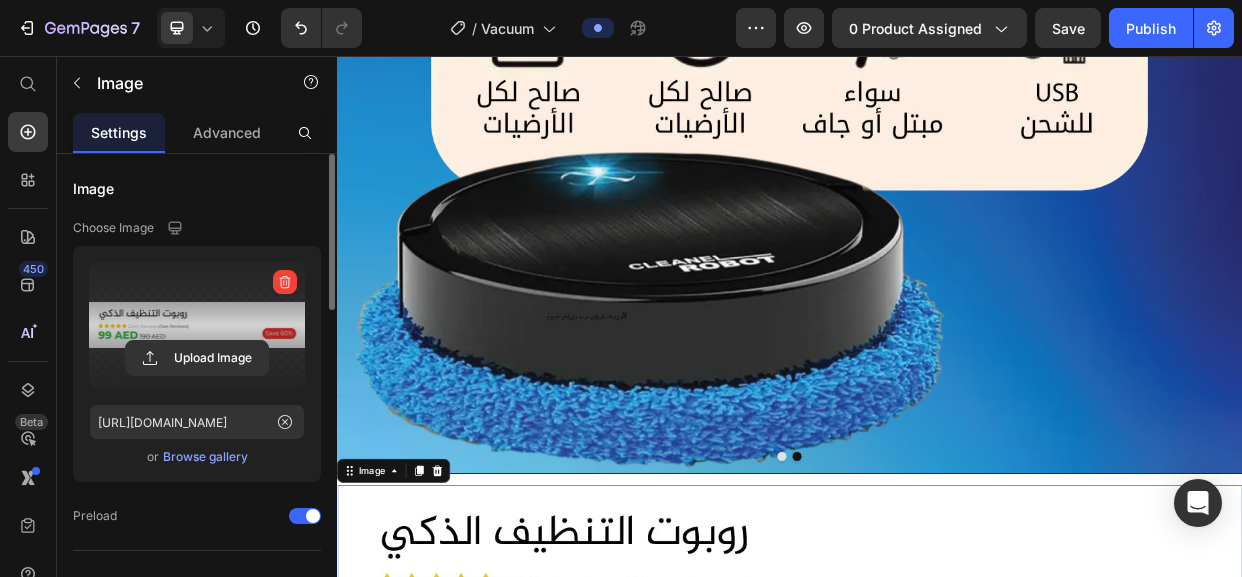 click at bounding box center [937, 751] 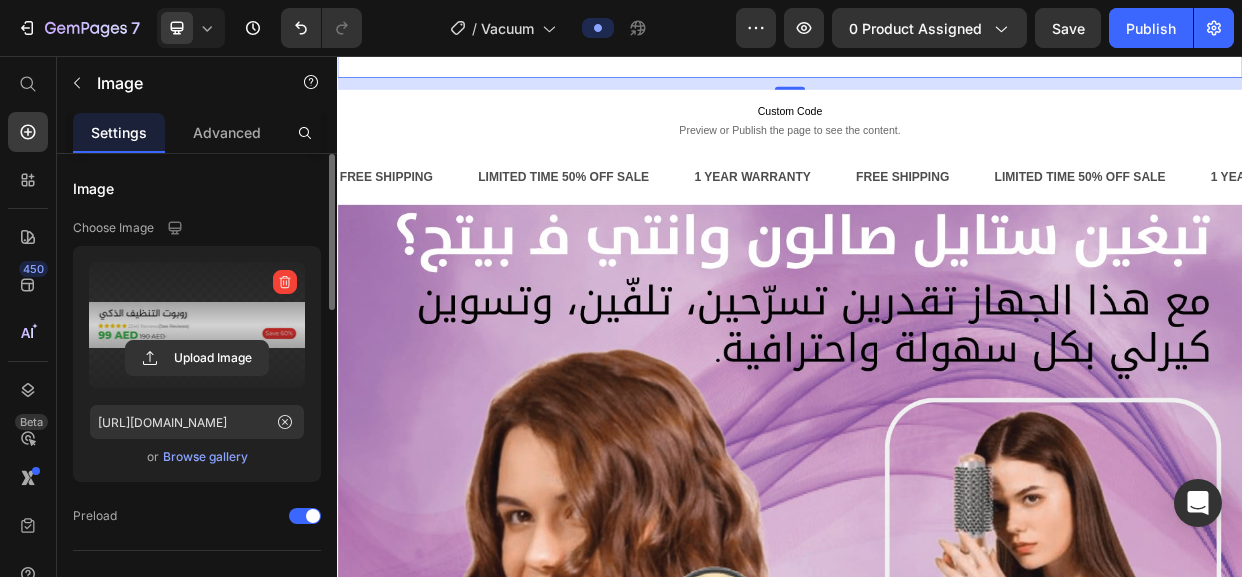 scroll, scrollTop: 1520, scrollLeft: 0, axis: vertical 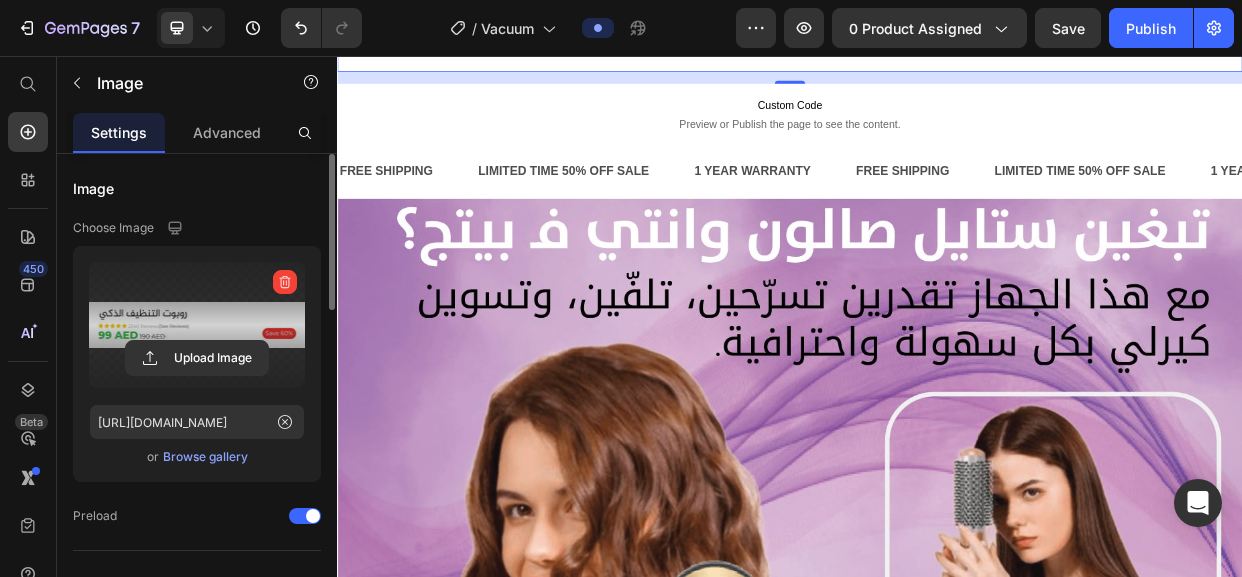 click at bounding box center (937, 2045) 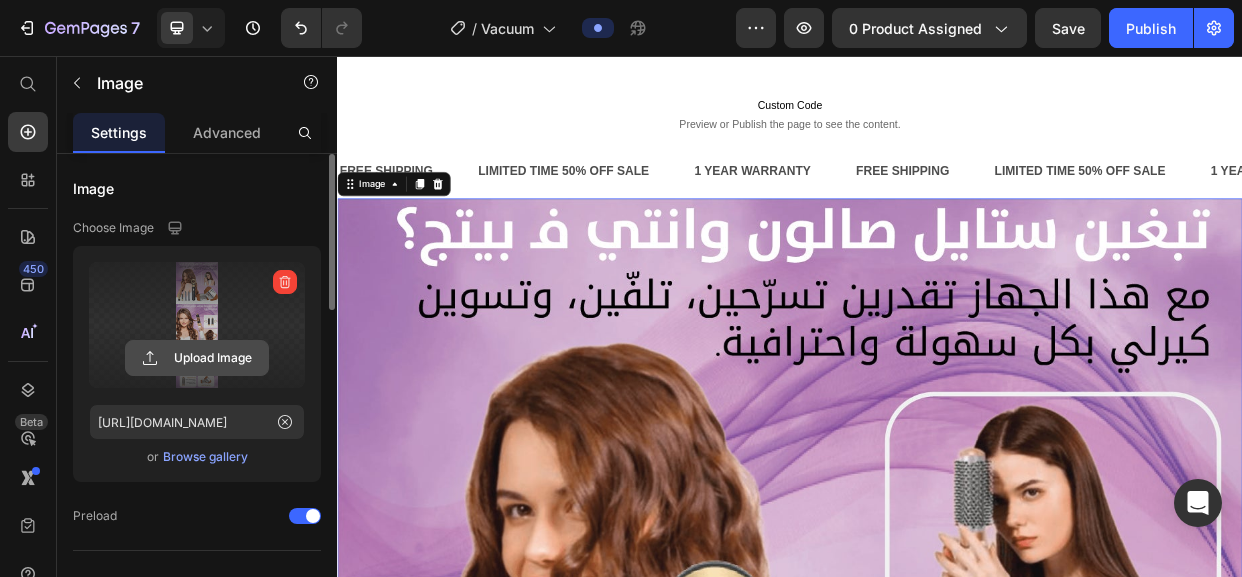click 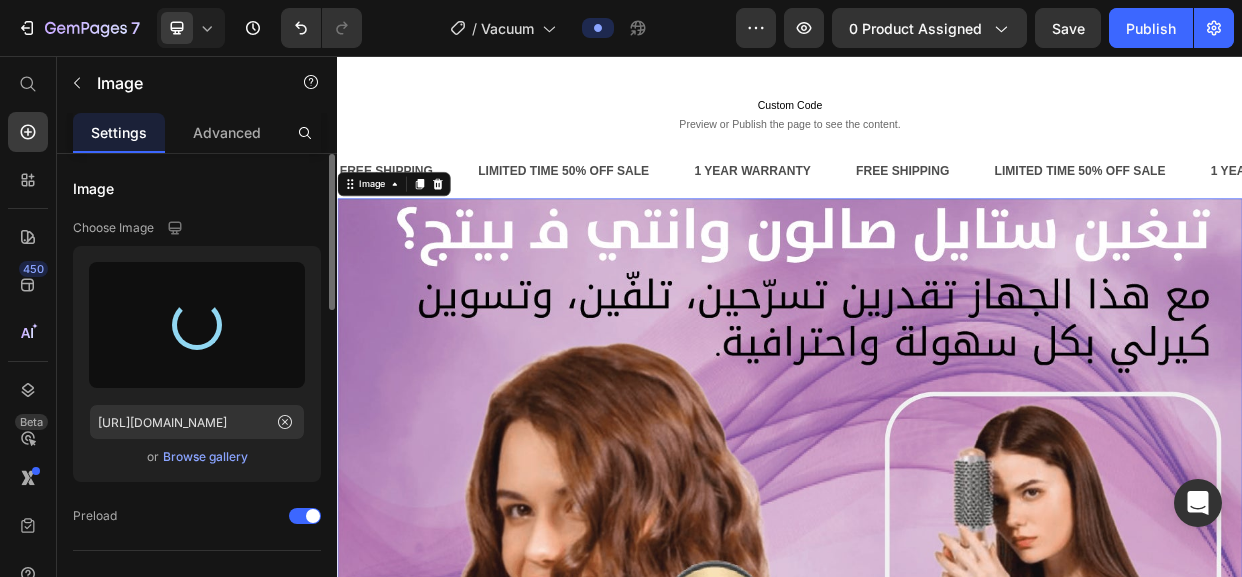 type on "[URL][DOMAIN_NAME]" 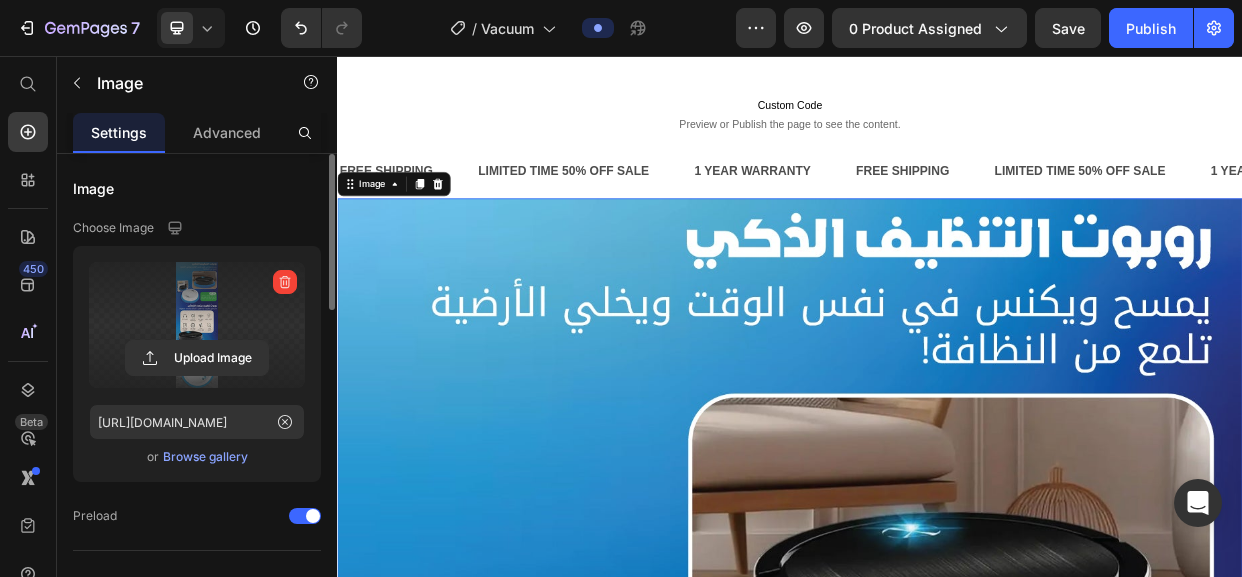 click at bounding box center (937, 2045) 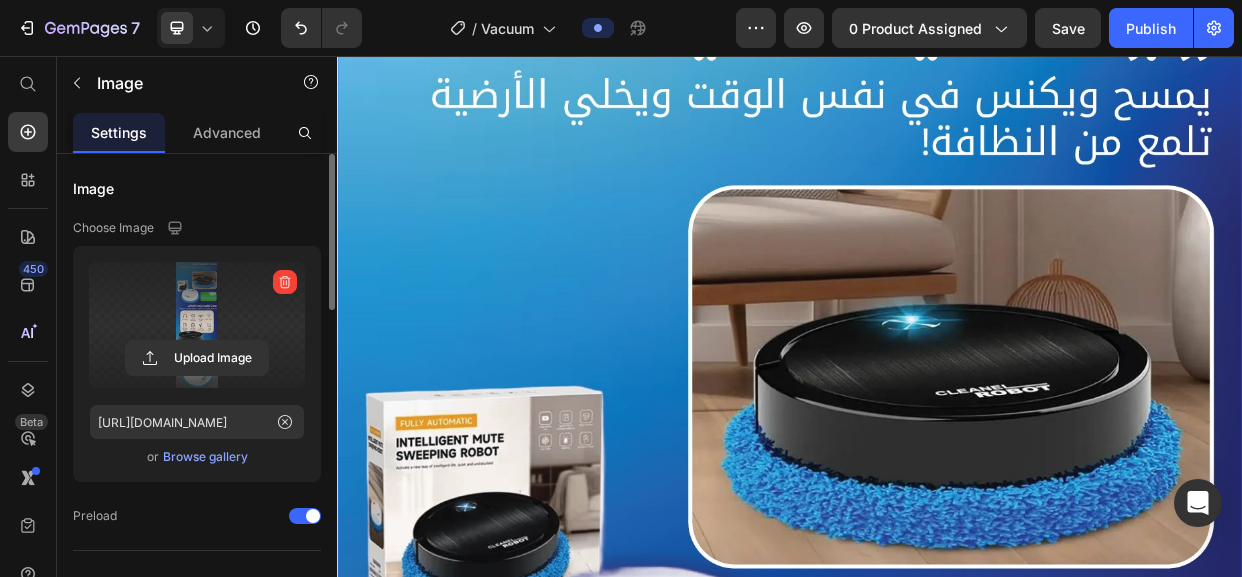 scroll, scrollTop: 1800, scrollLeft: 0, axis: vertical 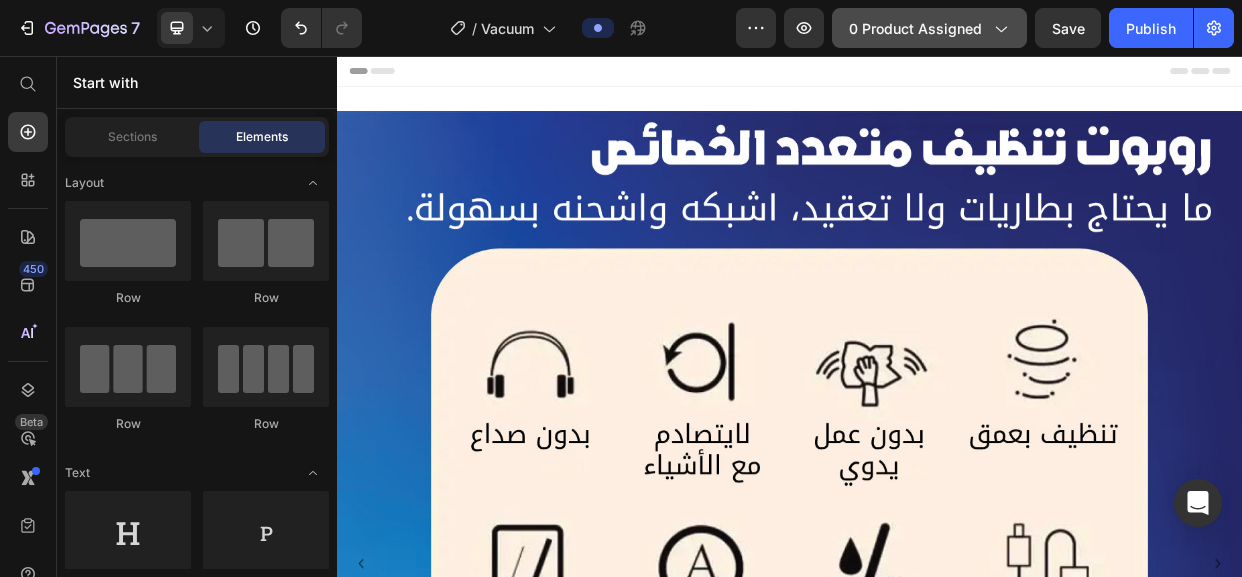 click on "0 product assigned" 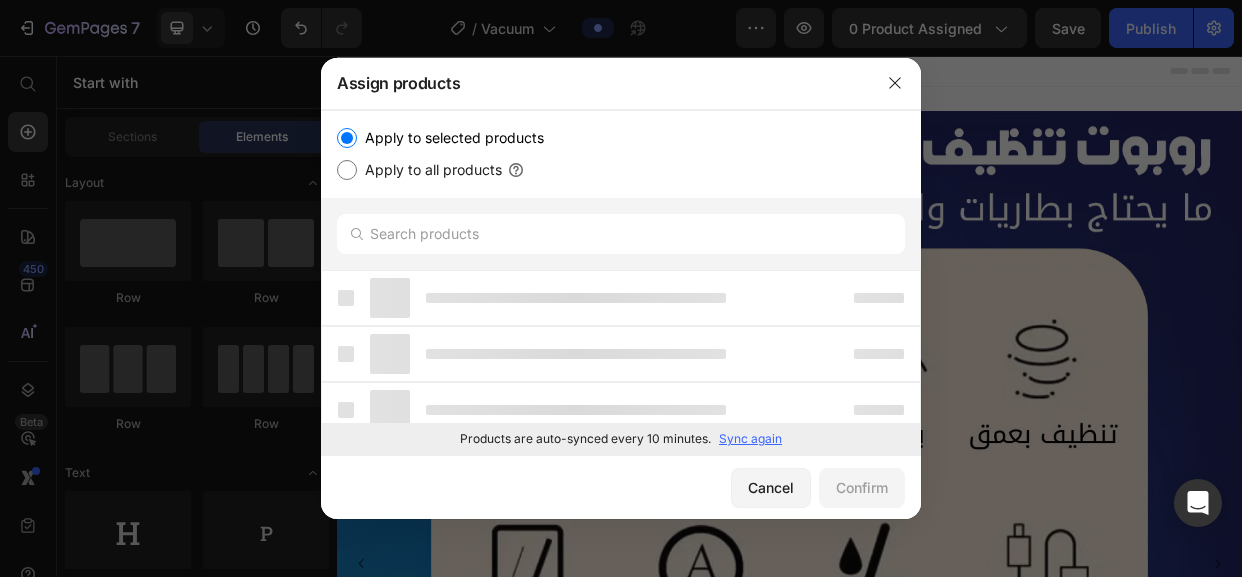 click on "Sync again" at bounding box center [750, 439] 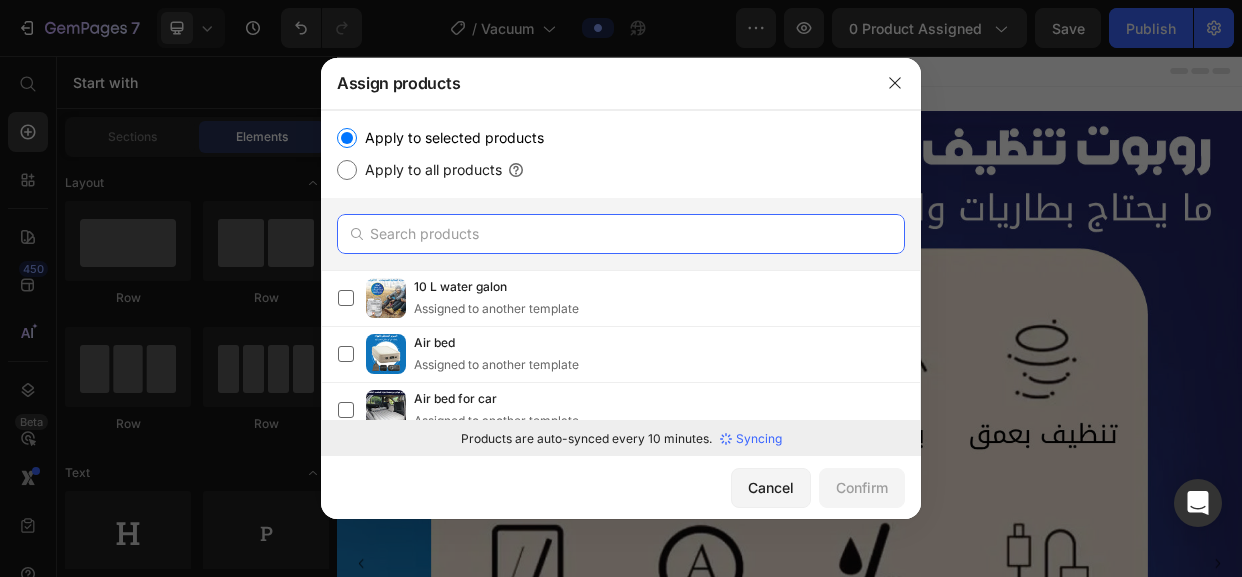 click at bounding box center (621, 234) 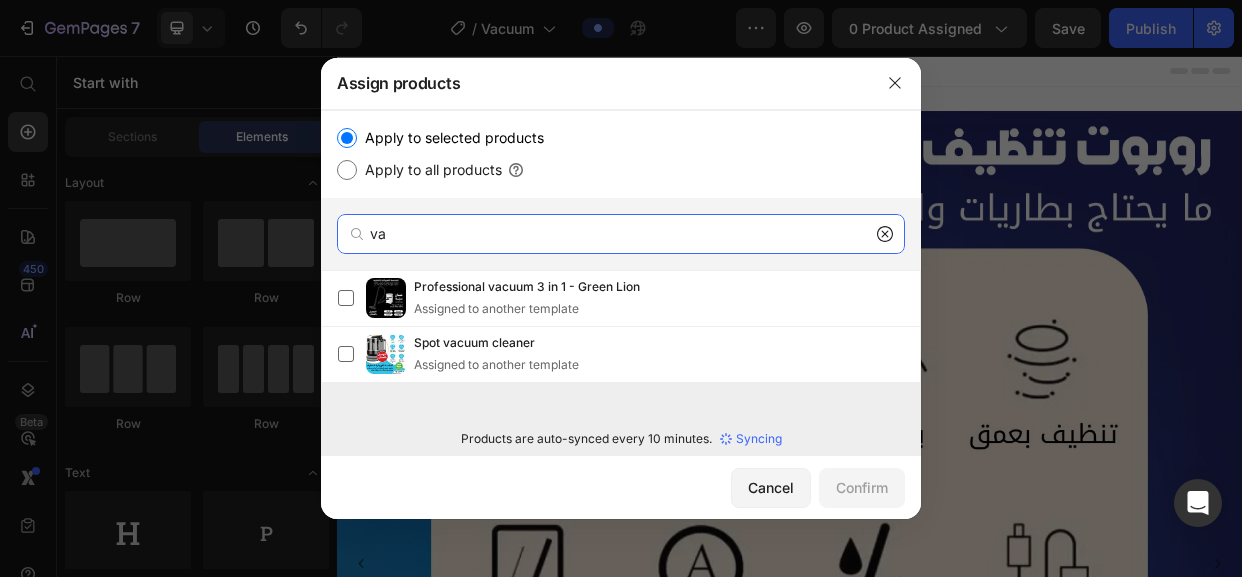 type on "v" 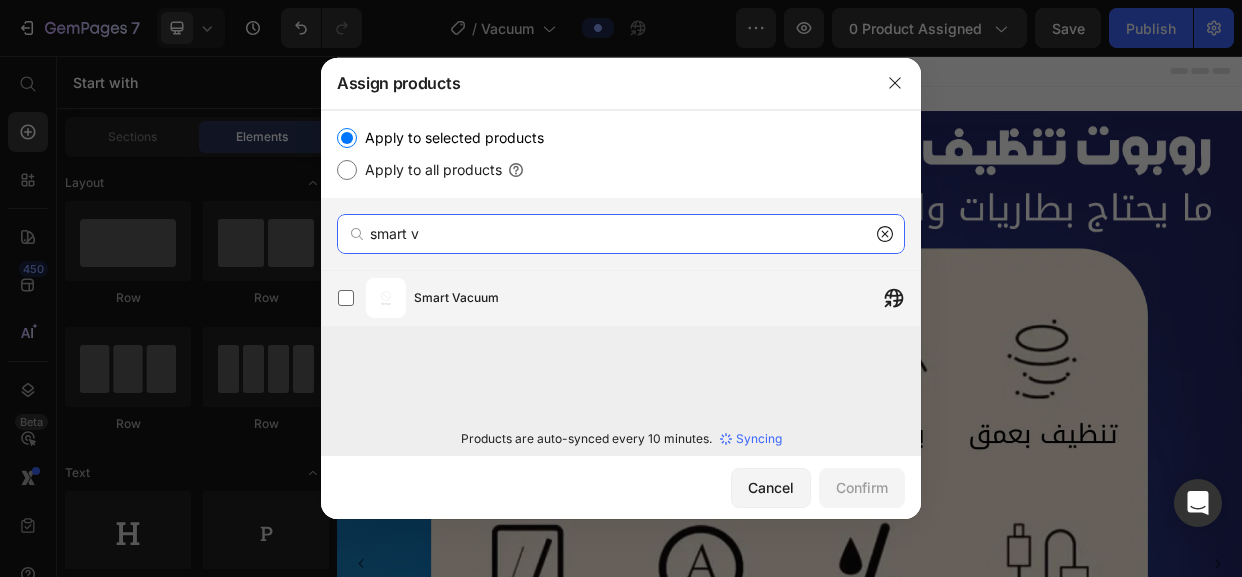 type on "smart v" 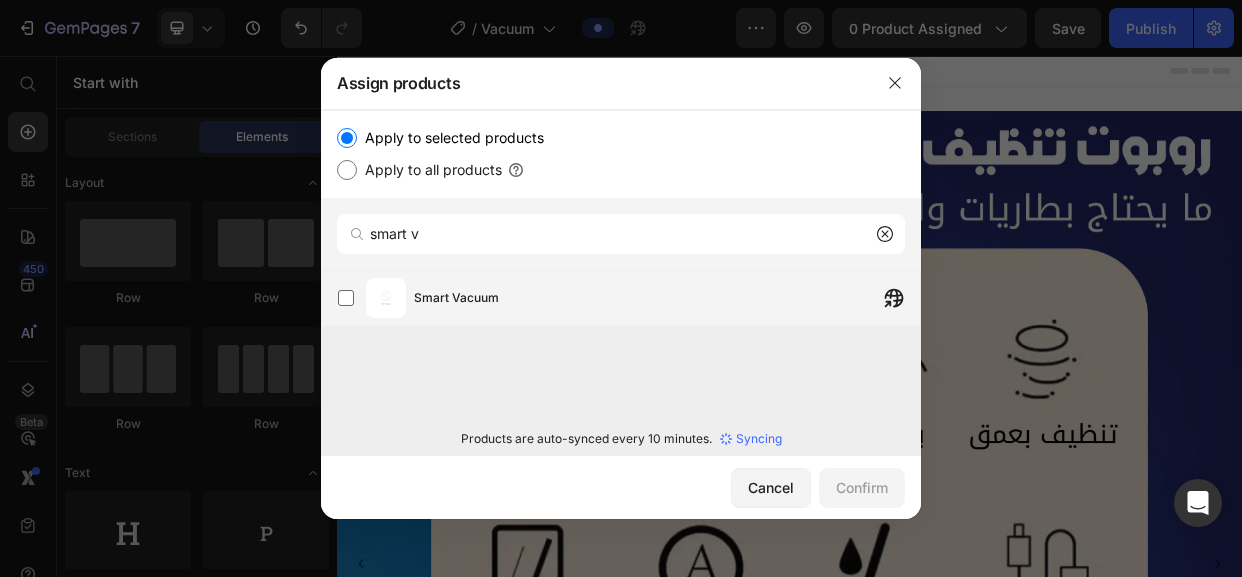 click on "Smart Vacuum" at bounding box center (667, 298) 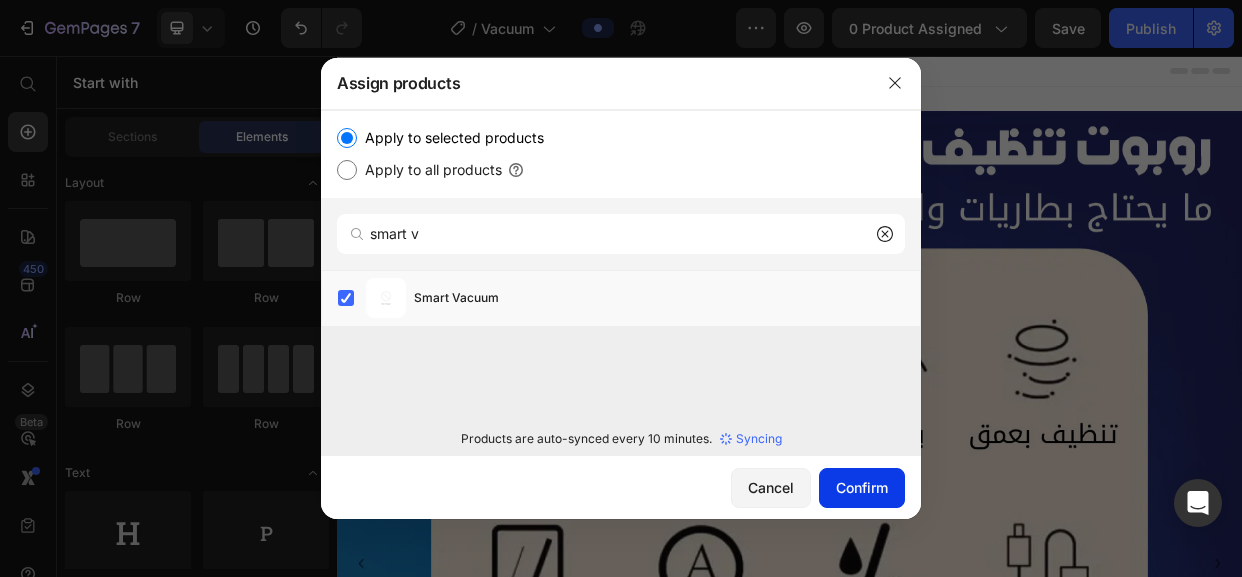 click on "Confirm" at bounding box center [862, 487] 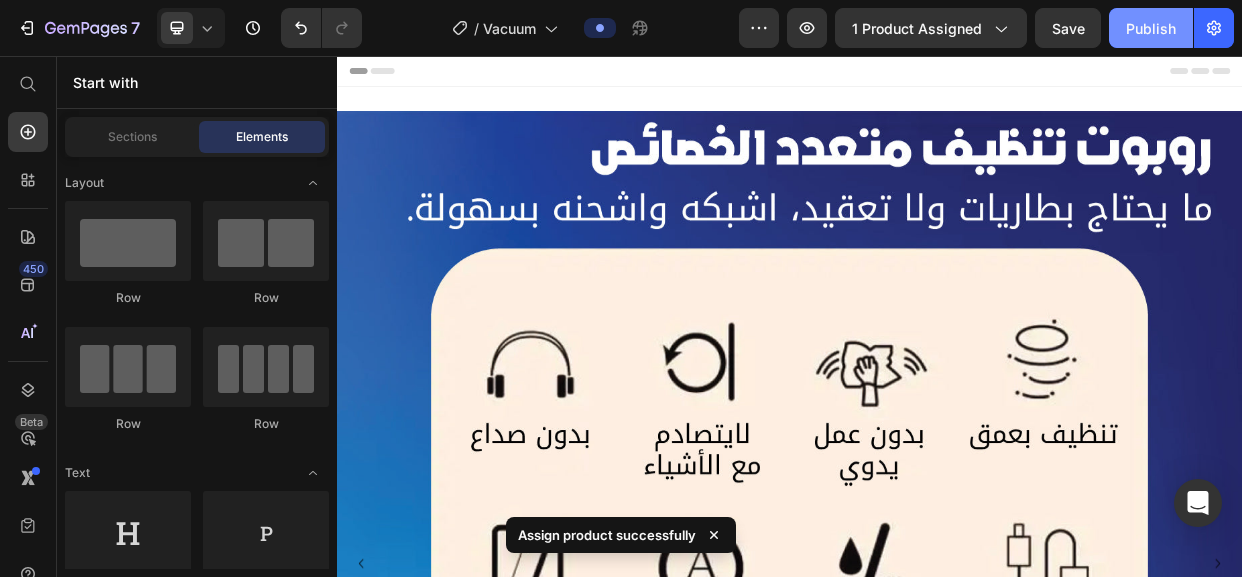 click on "Publish" at bounding box center [1151, 28] 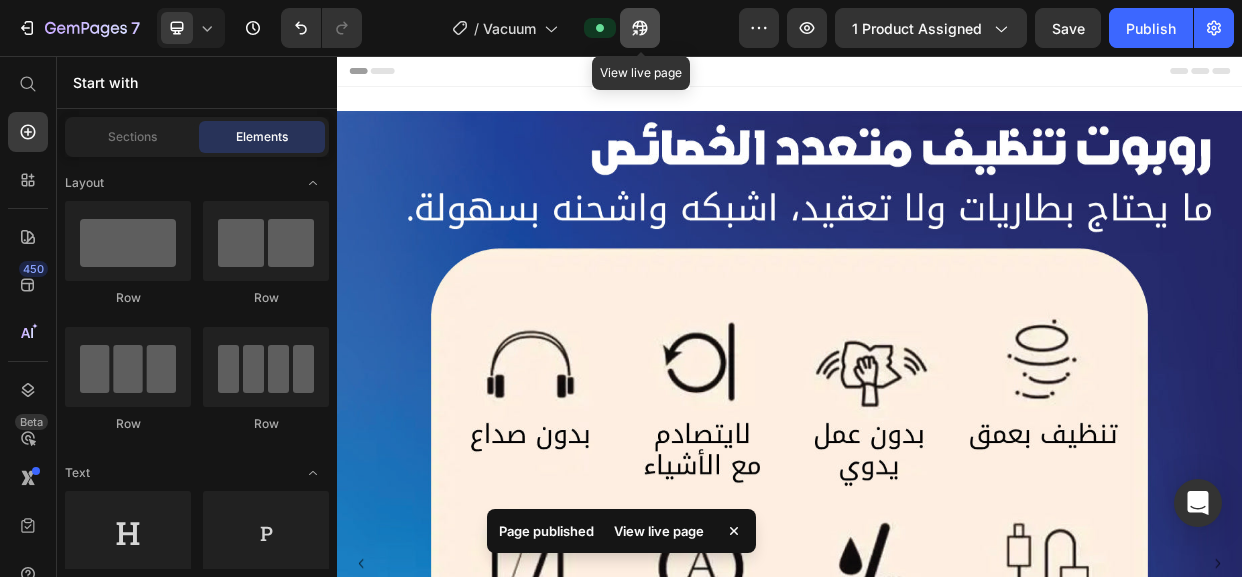 click 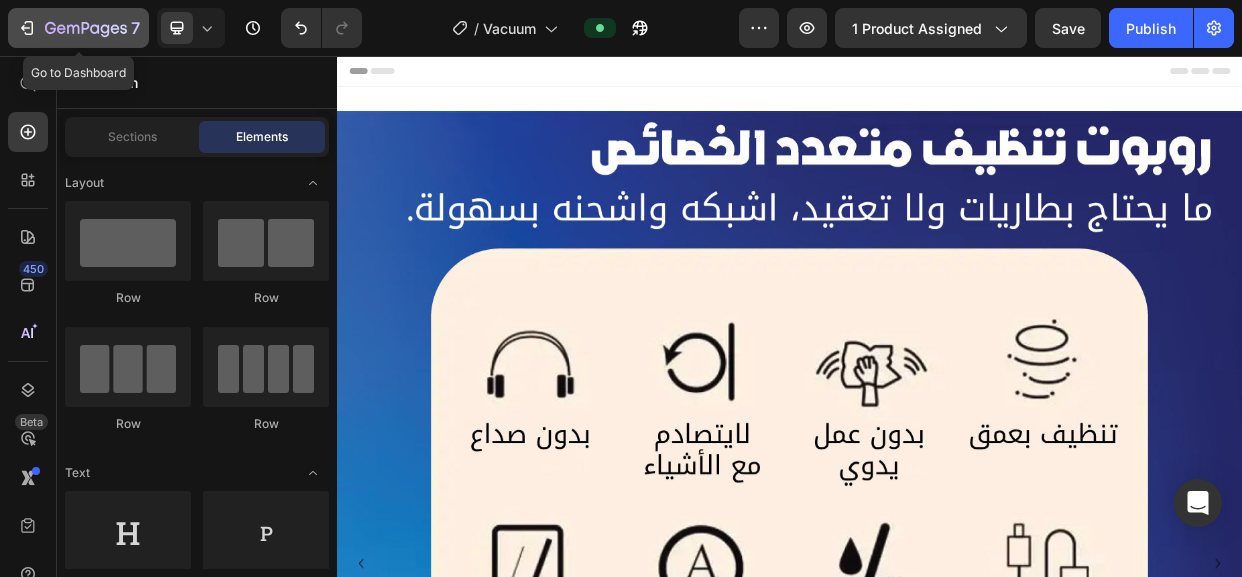 click 